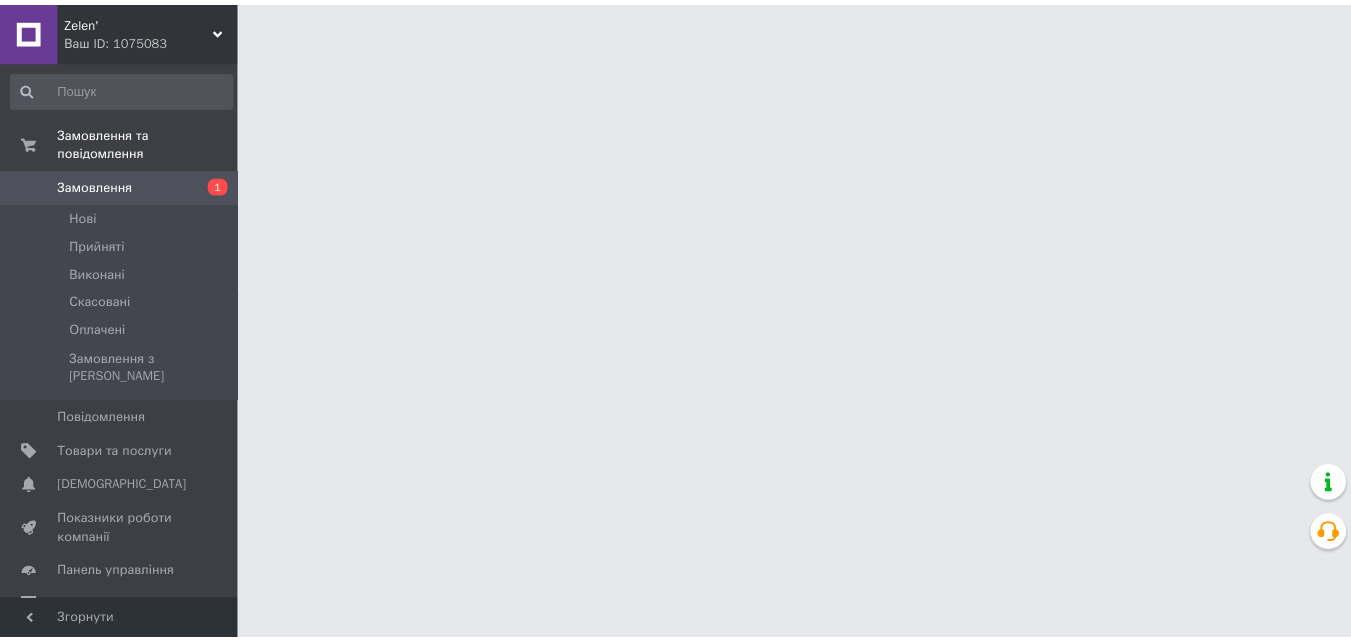 scroll, scrollTop: 0, scrollLeft: 0, axis: both 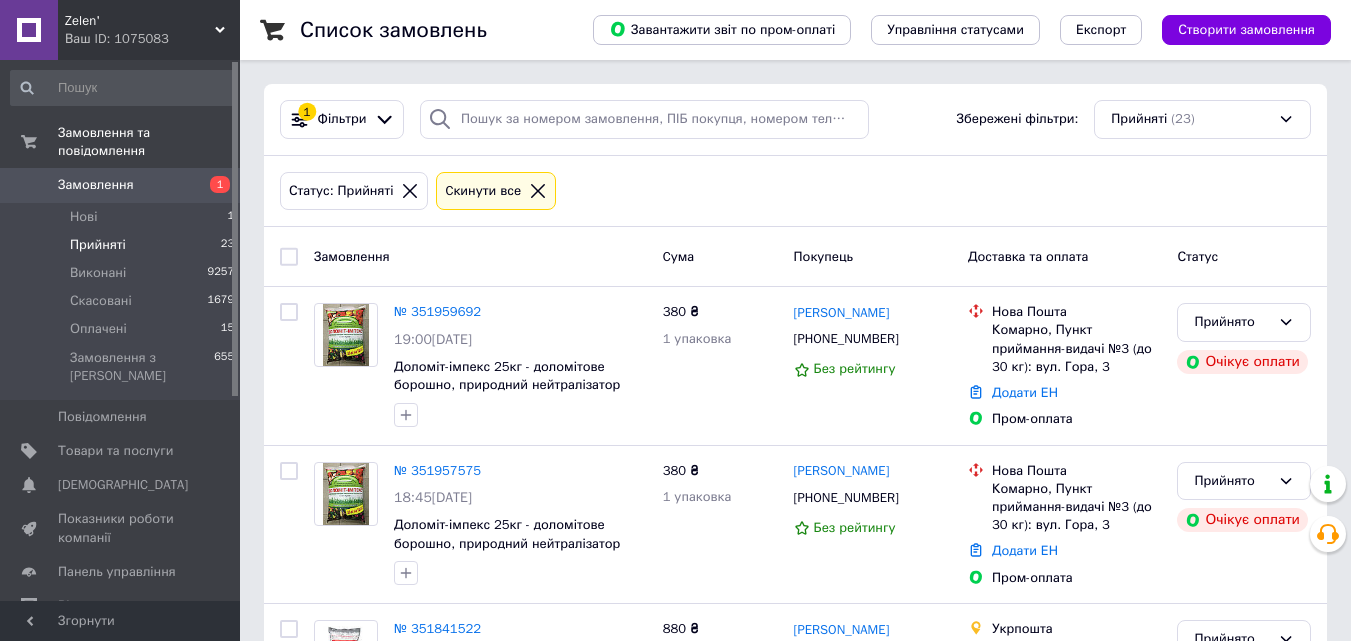 click 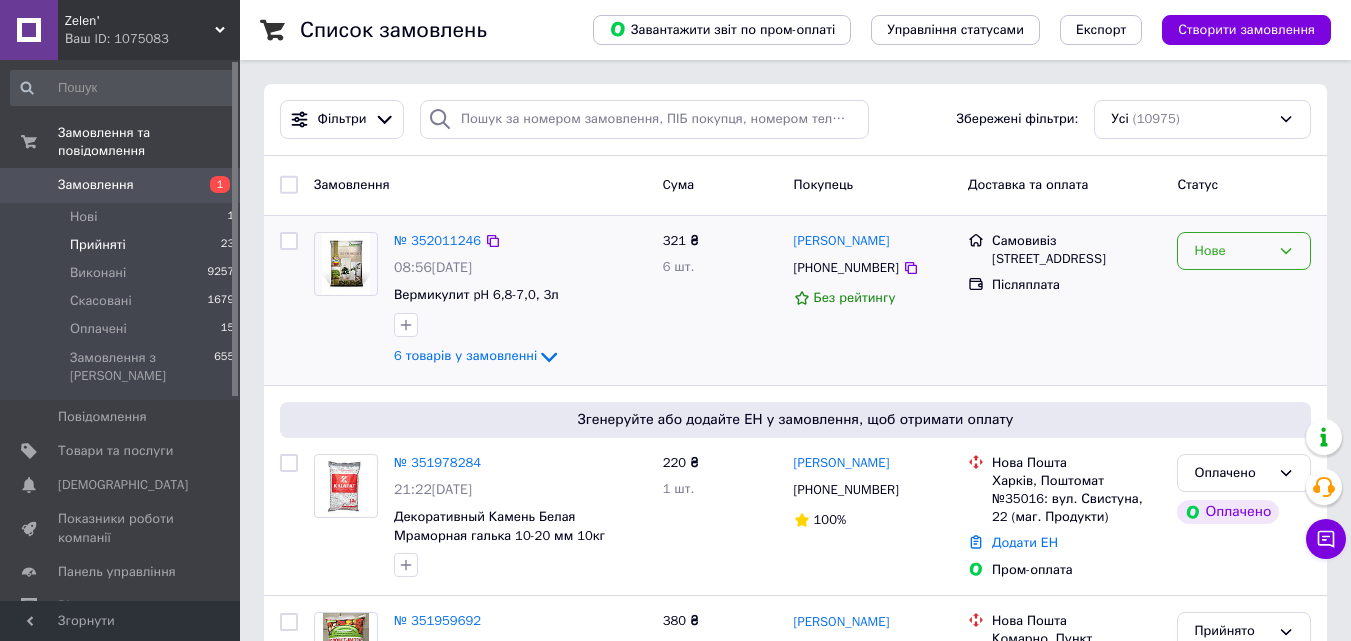 click on "Нове" at bounding box center (1244, 251) 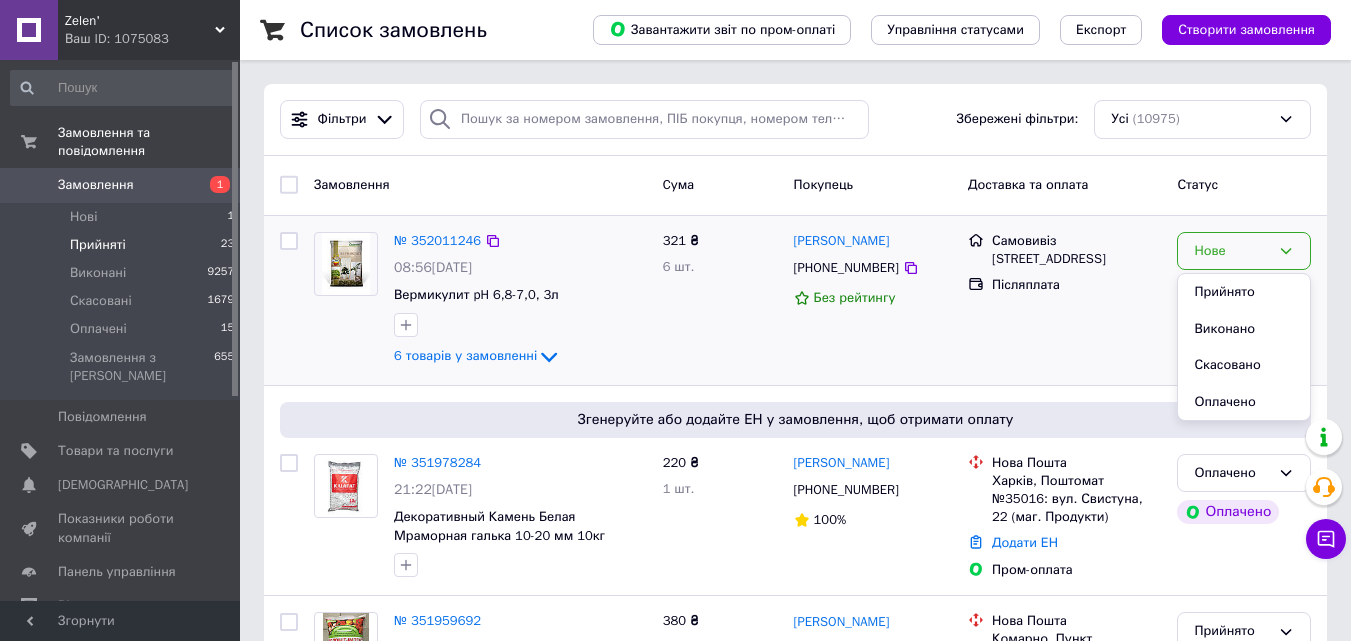 click on "Прийнято" at bounding box center (1244, 292) 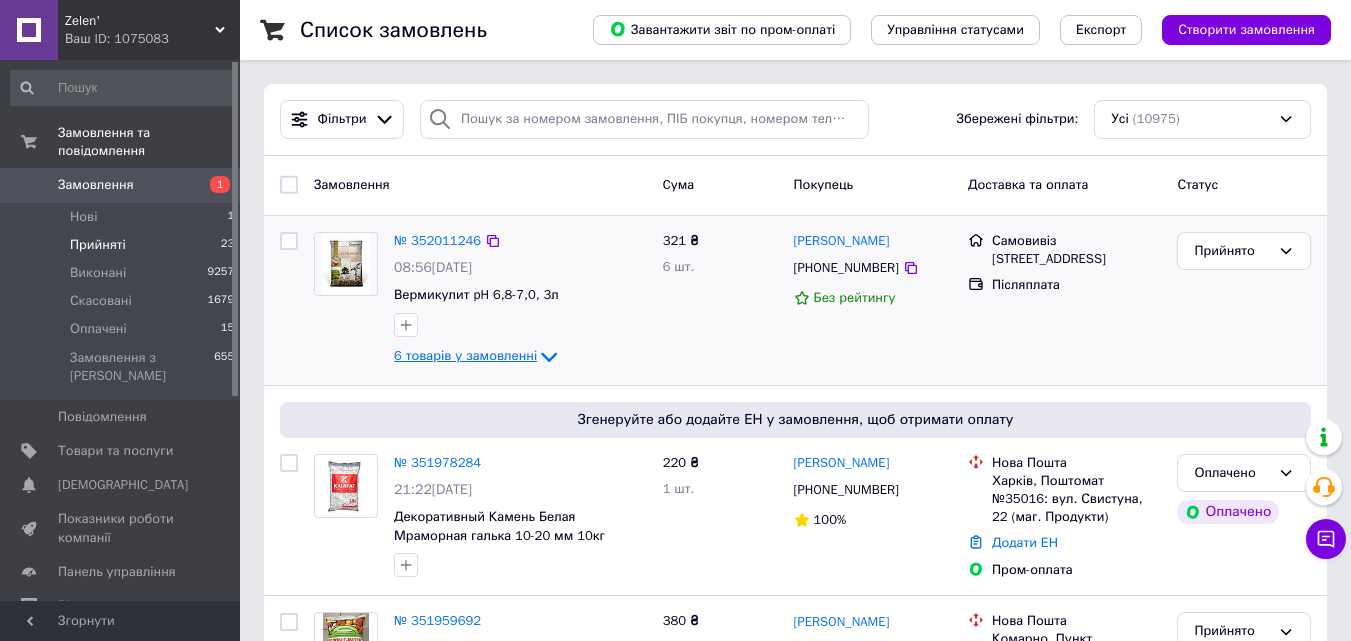 click on "6 товарів у замовленні" at bounding box center [465, 355] 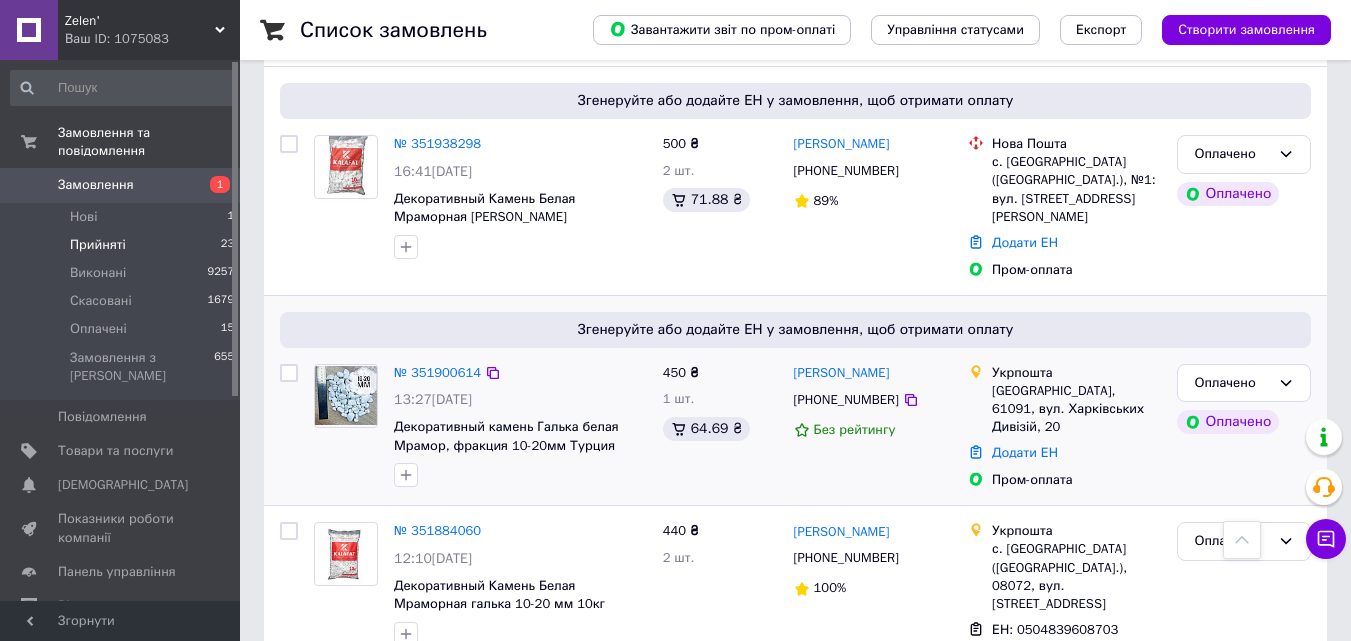 scroll, scrollTop: 1600, scrollLeft: 0, axis: vertical 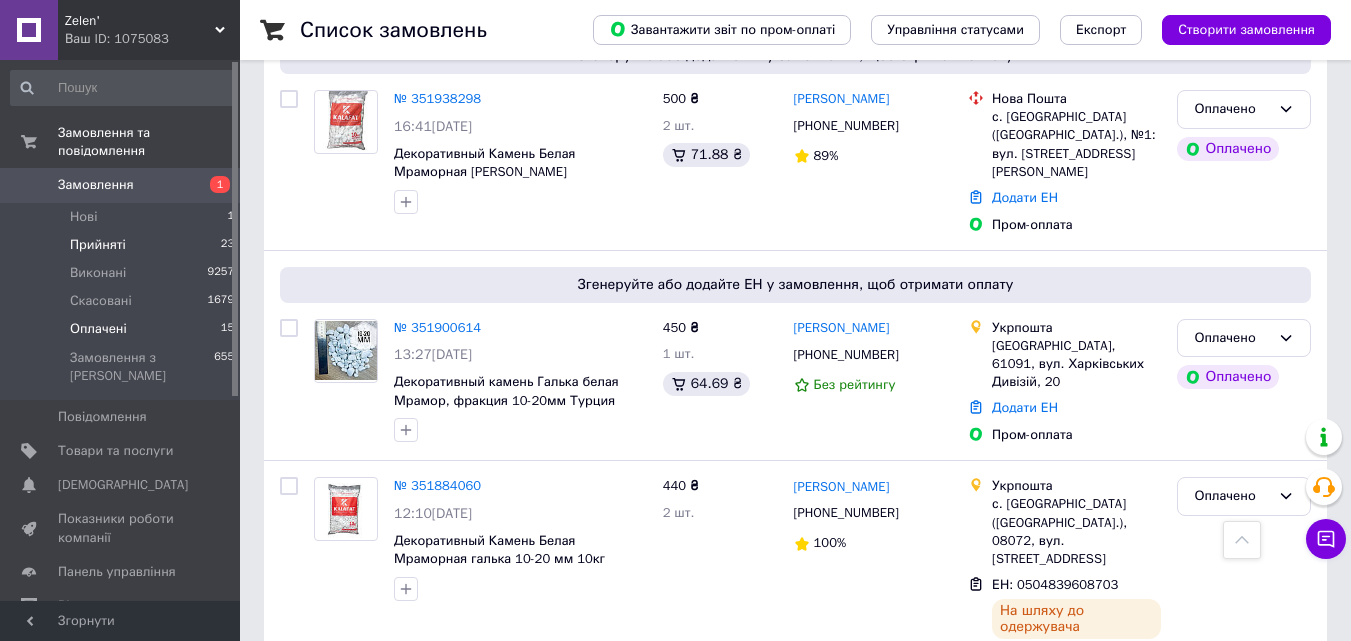 click on "Оплачені 15" at bounding box center (123, 329) 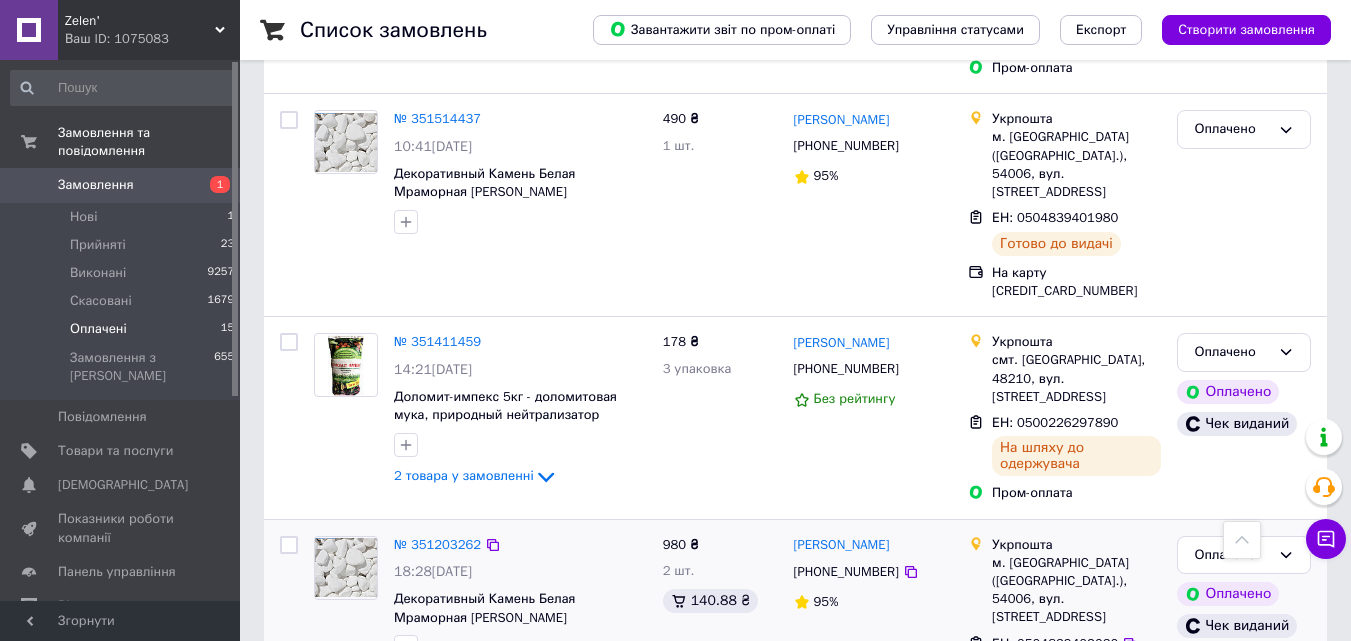 scroll, scrollTop: 2678, scrollLeft: 0, axis: vertical 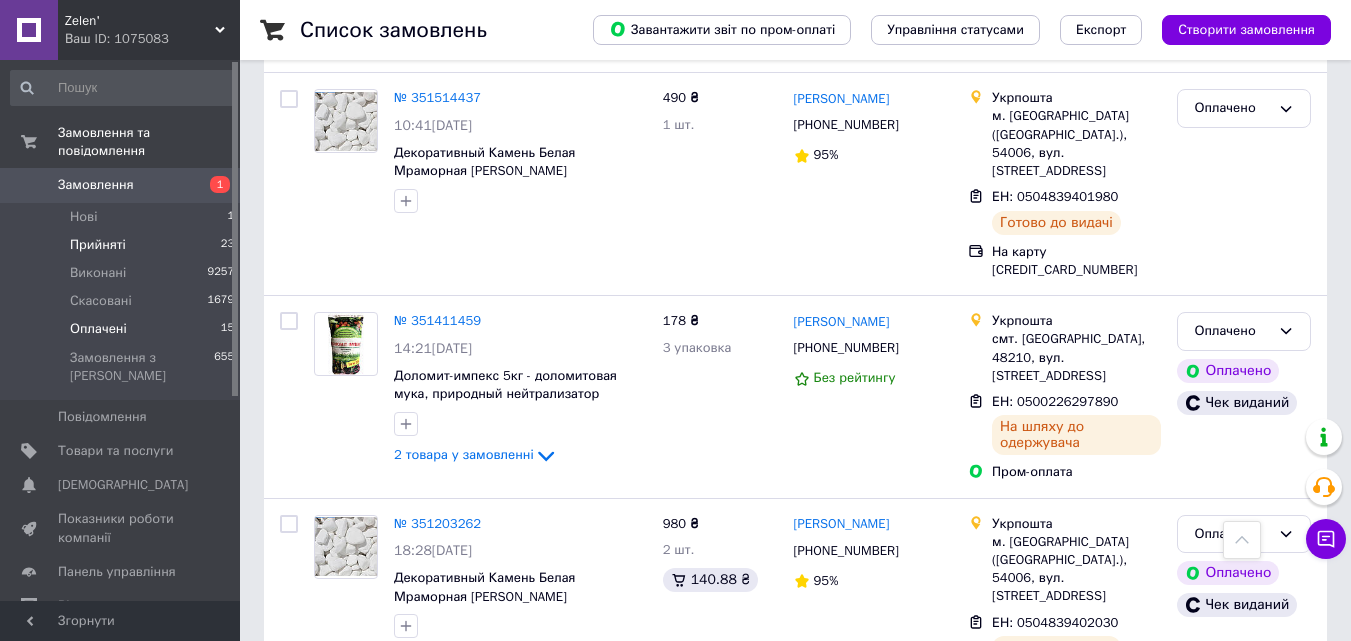 click on "Прийняті 23" at bounding box center (123, 245) 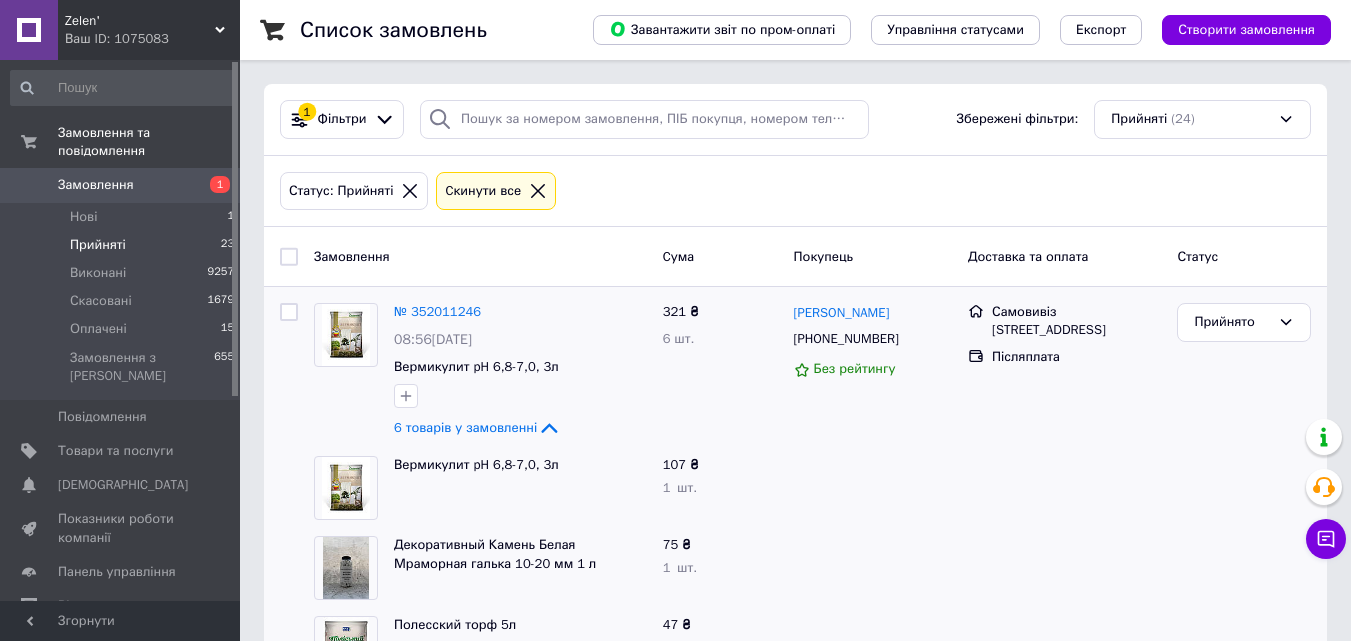 scroll, scrollTop: 100, scrollLeft: 0, axis: vertical 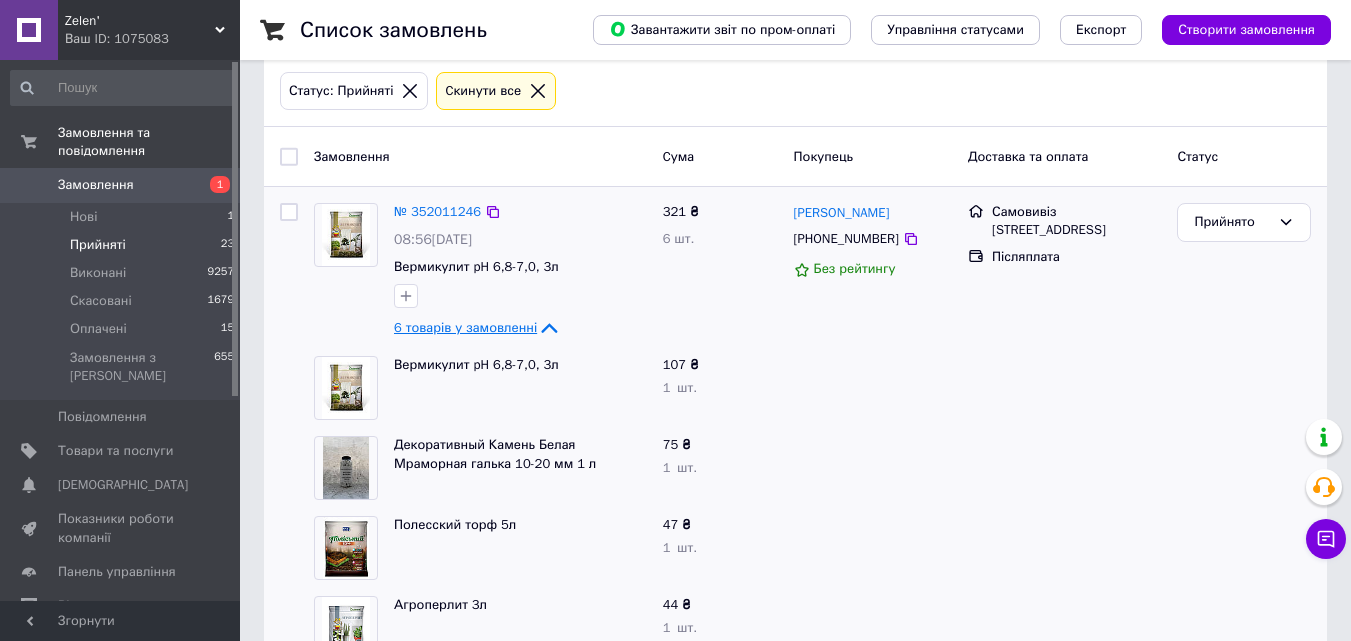 click on "6 товарів у замовленні" at bounding box center [465, 327] 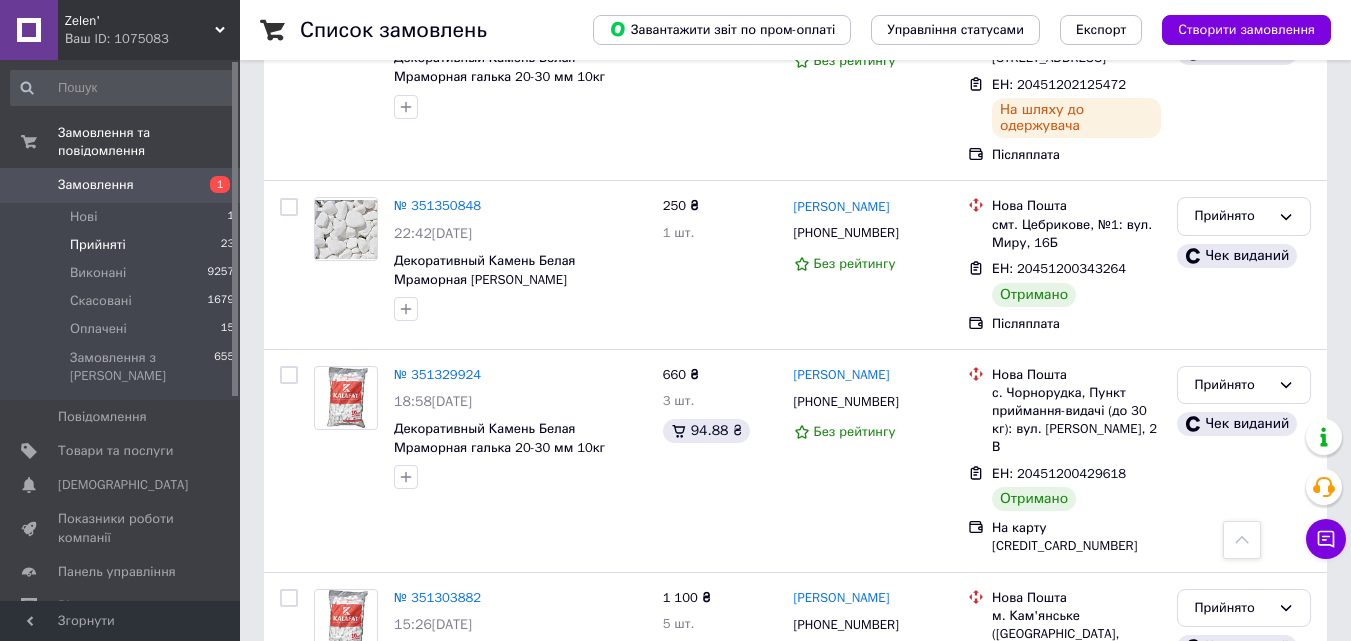 scroll, scrollTop: 3526, scrollLeft: 0, axis: vertical 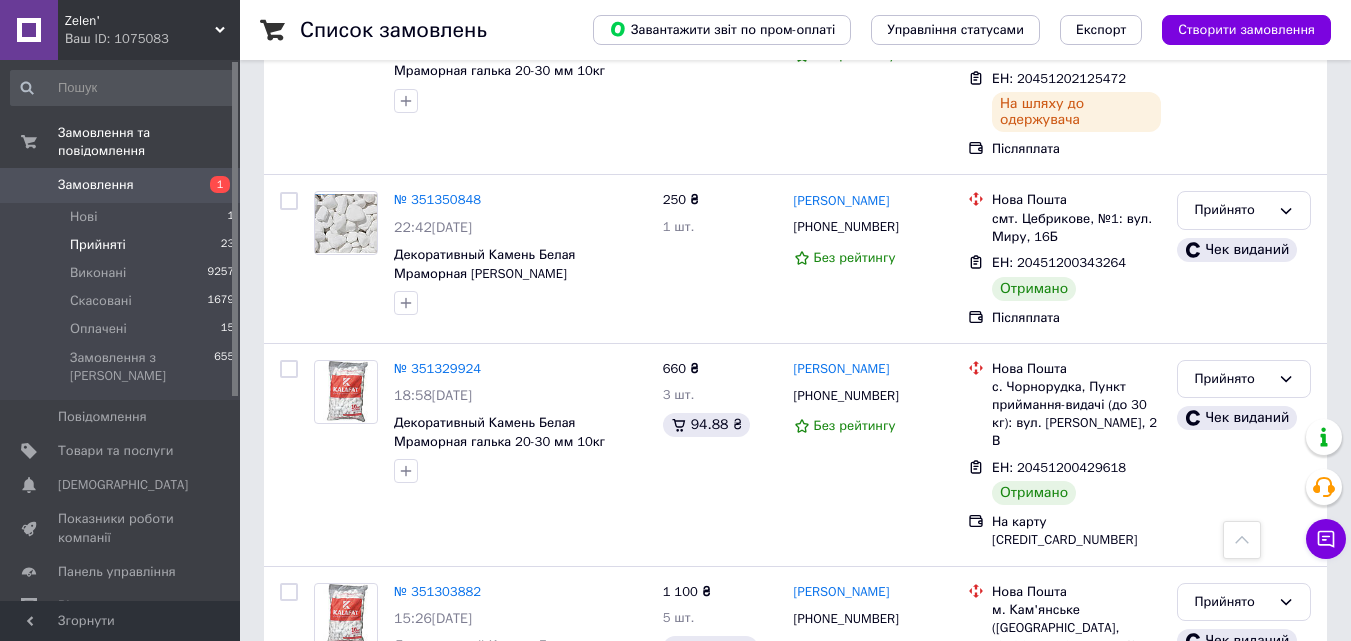 click on "2" at bounding box center [327, 833] 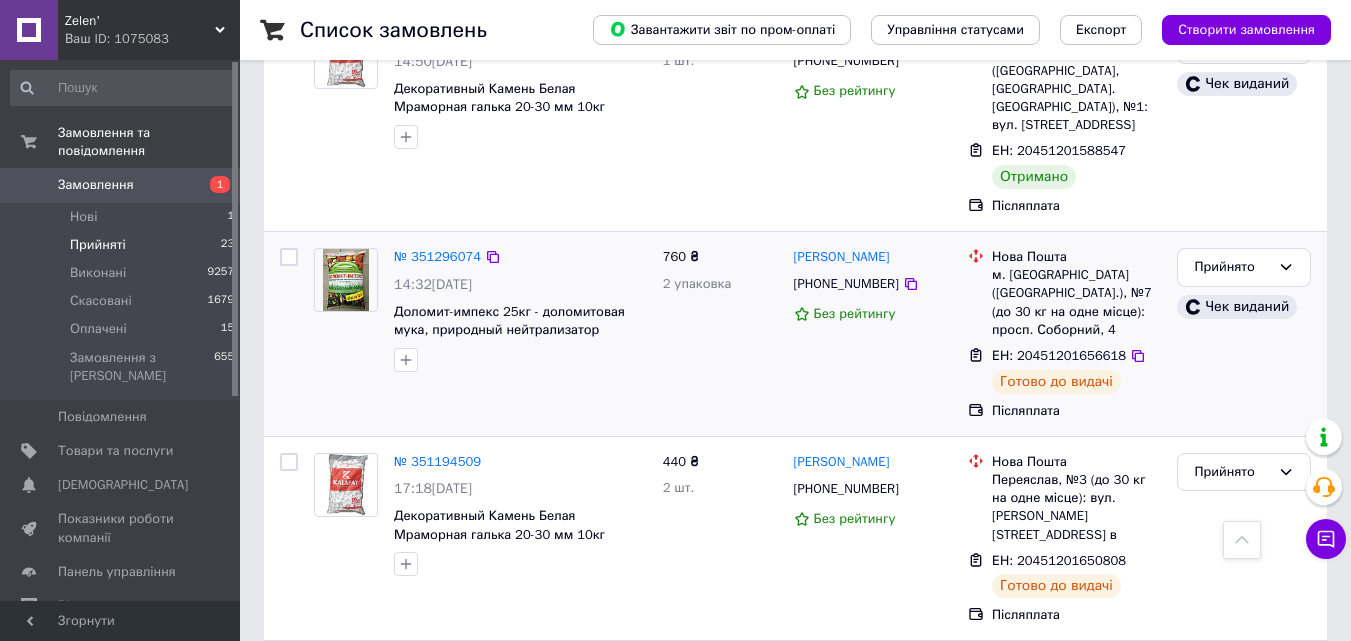 scroll, scrollTop: 233, scrollLeft: 0, axis: vertical 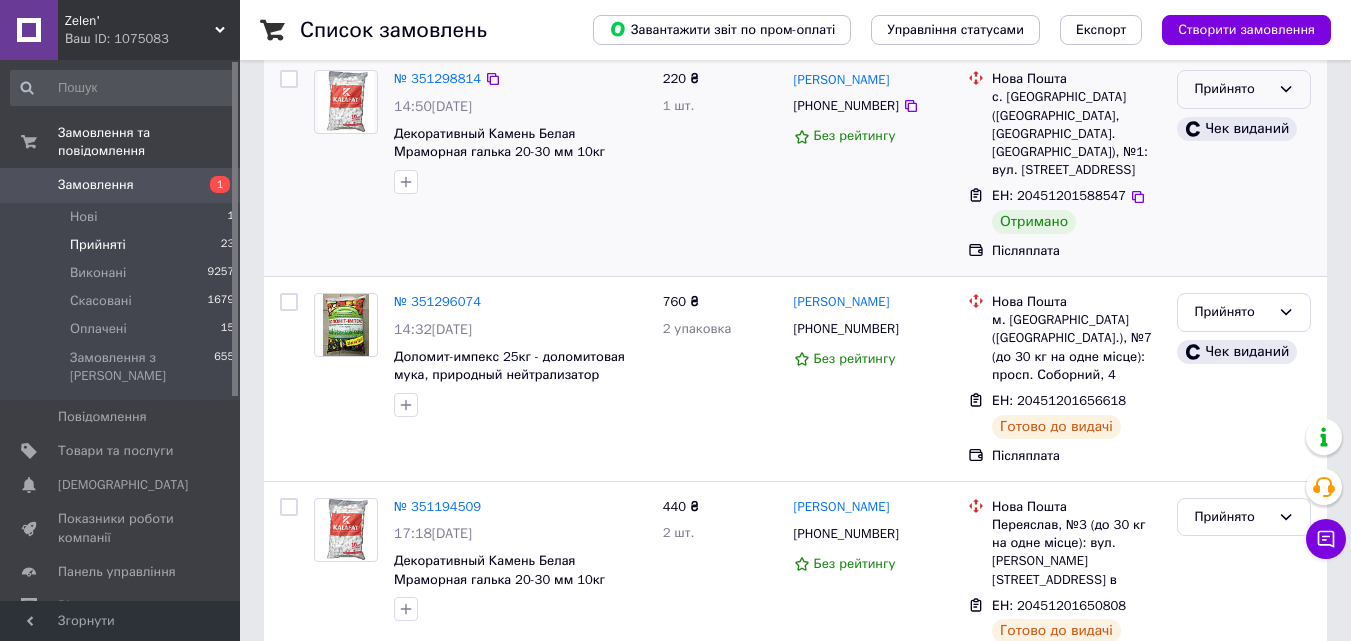 click on "Прийнято" at bounding box center (1232, 89) 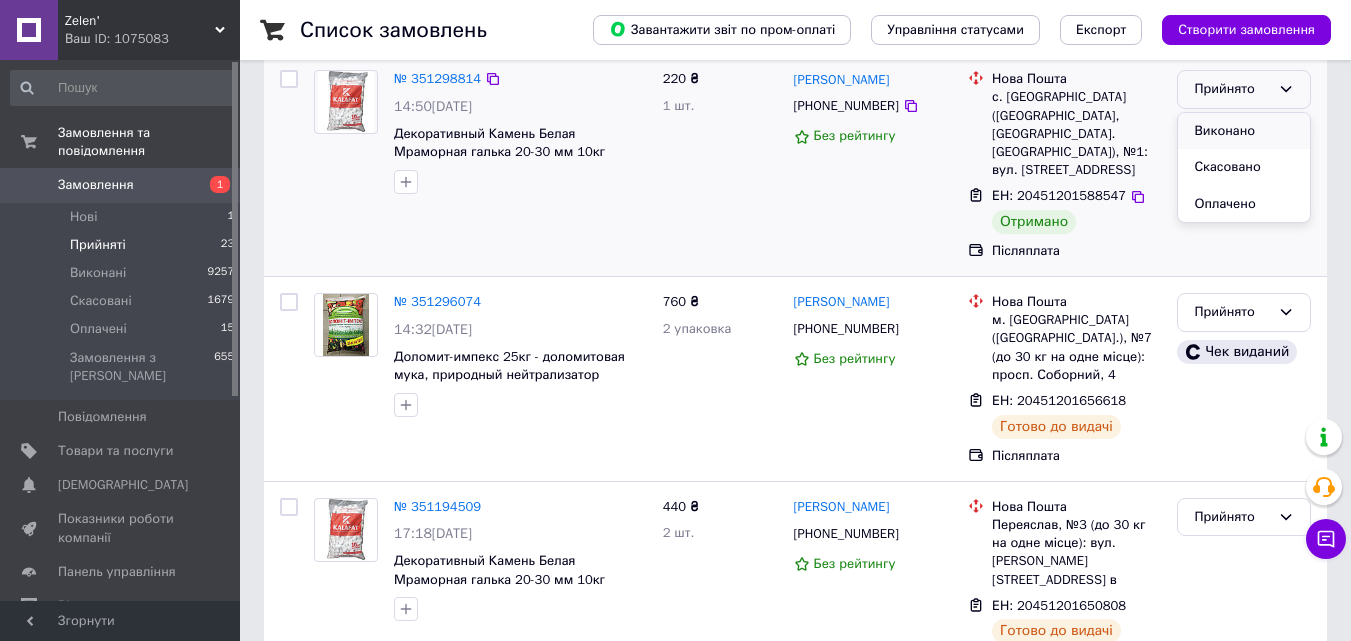 click on "Виконано" at bounding box center (1244, 131) 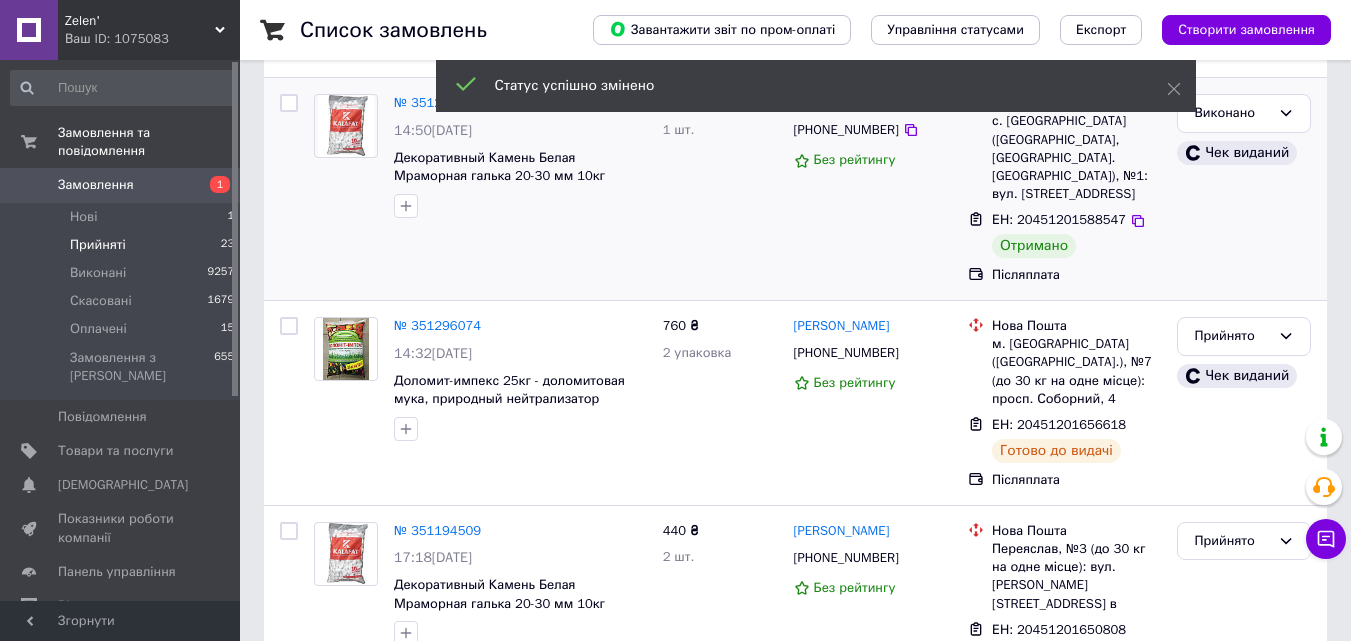 scroll, scrollTop: 533, scrollLeft: 0, axis: vertical 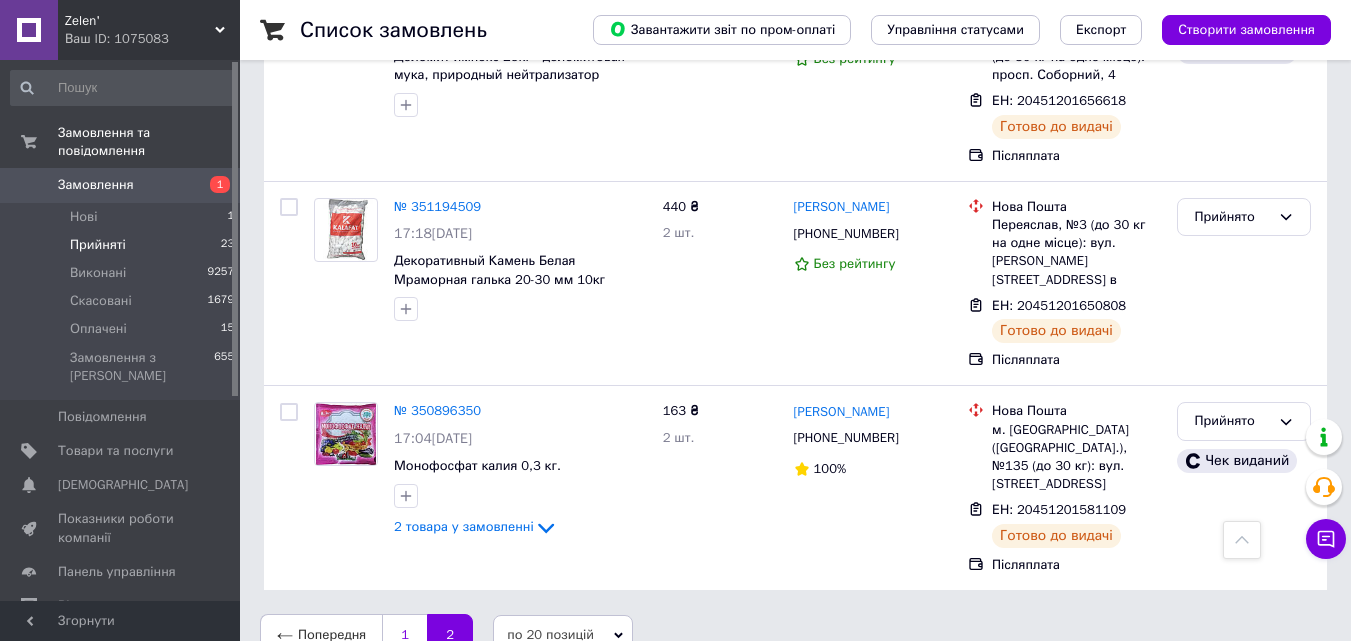 click on "1" at bounding box center (404, 635) 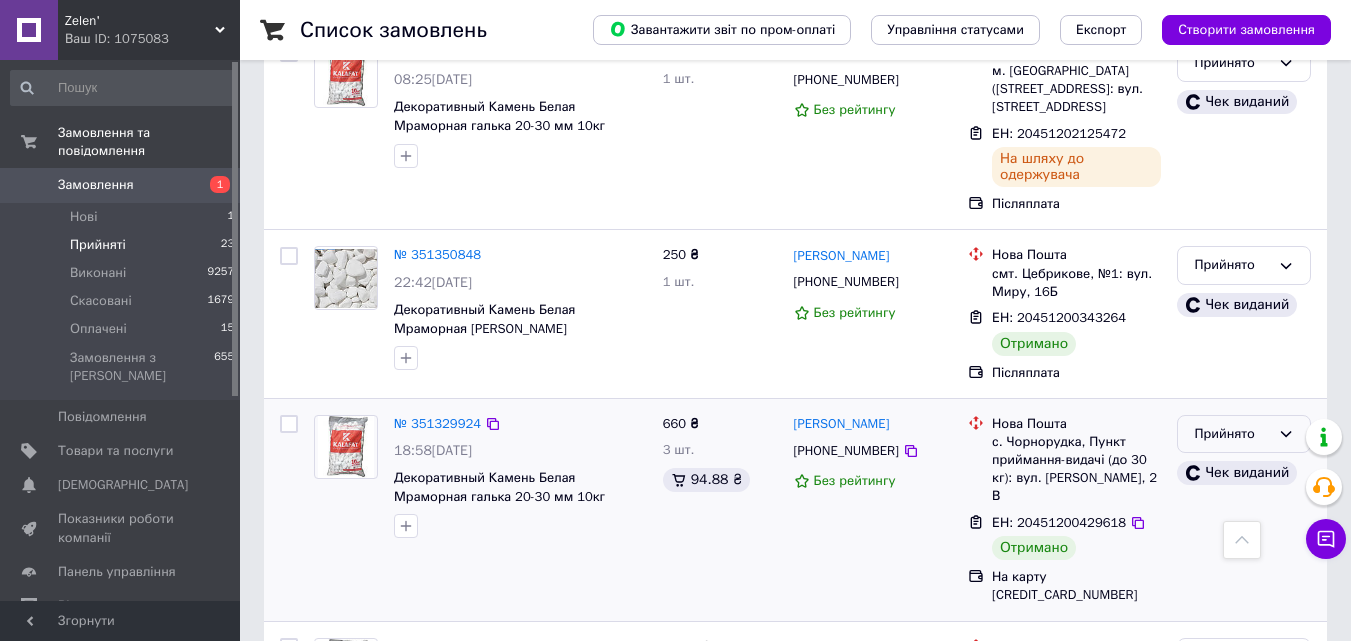 scroll, scrollTop: 3426, scrollLeft: 0, axis: vertical 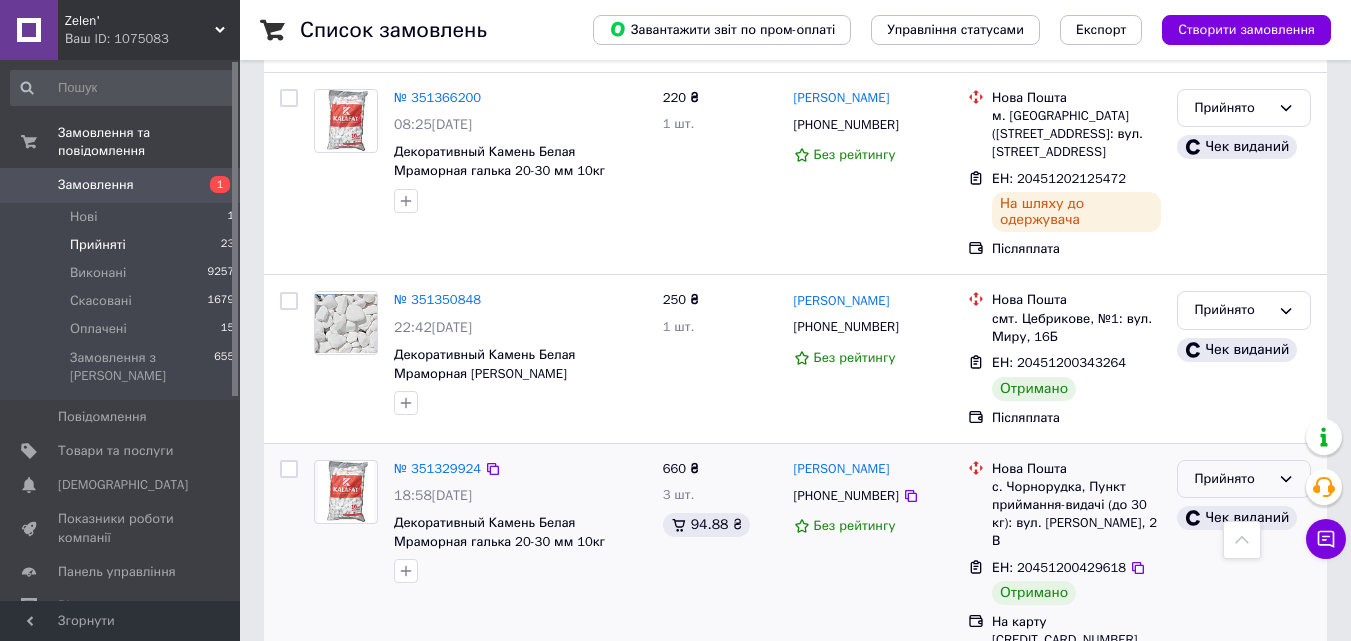 click on "Прийнято" at bounding box center [1232, 479] 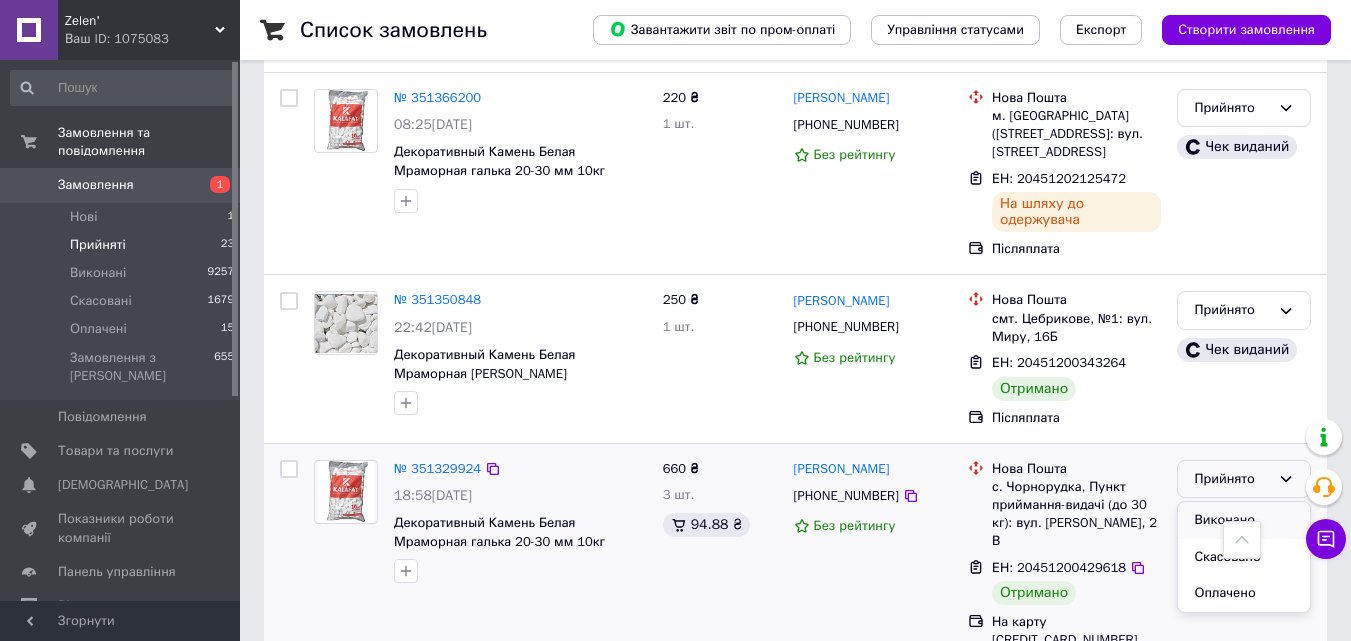click on "Виконано" at bounding box center (1244, 520) 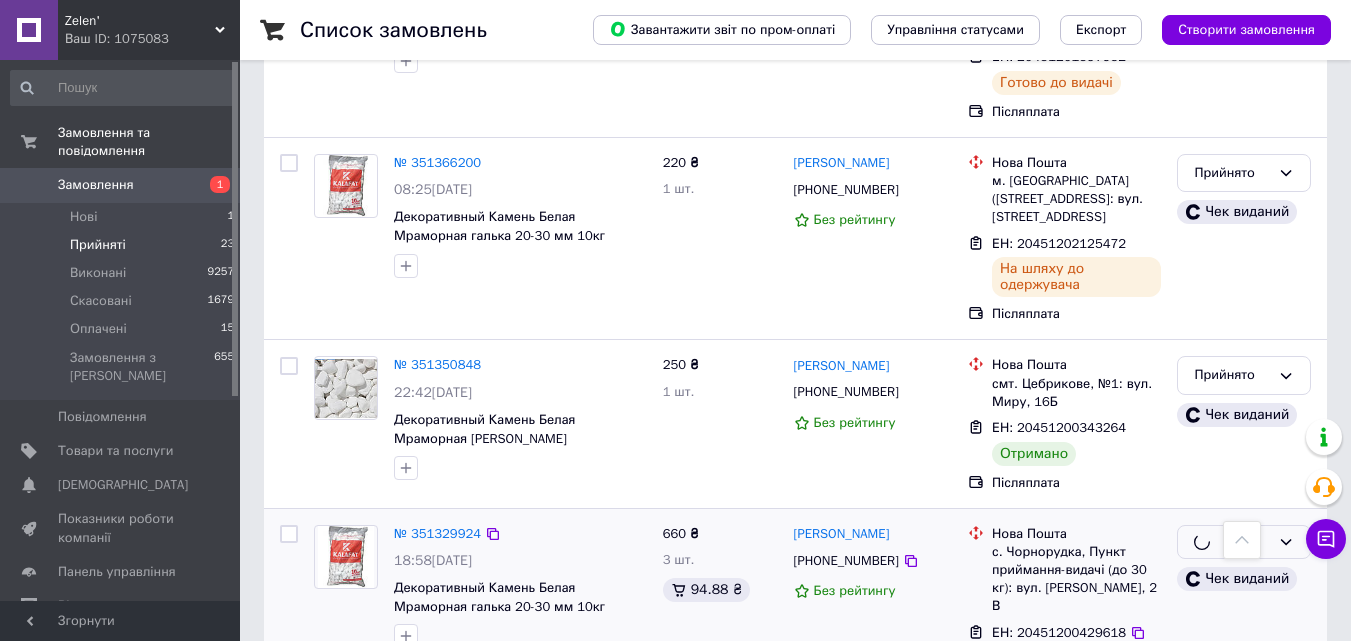scroll, scrollTop: 3326, scrollLeft: 0, axis: vertical 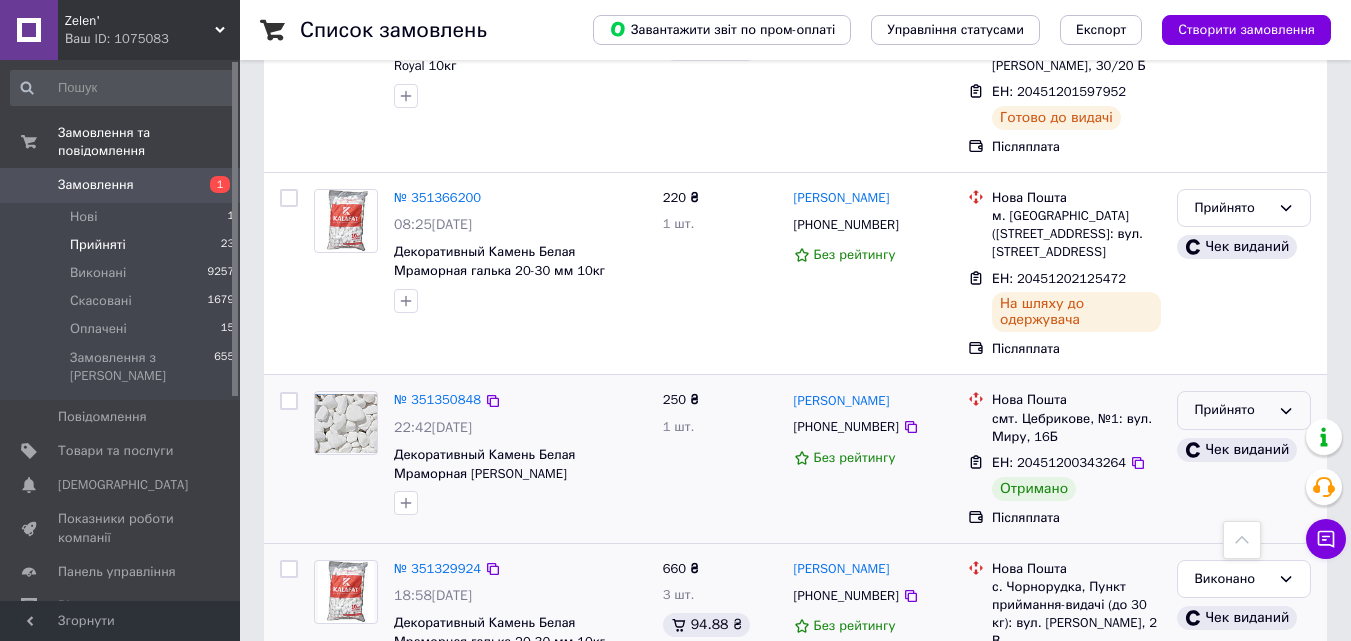 click on "Прийнято" at bounding box center (1232, 410) 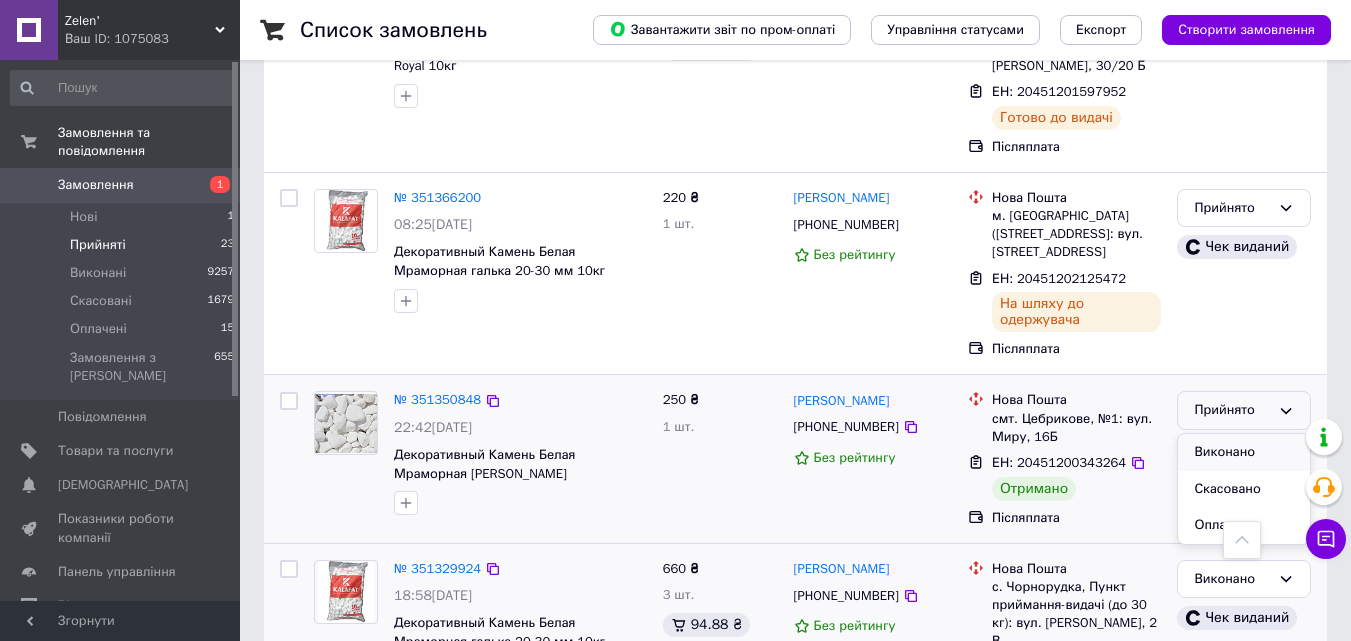 click on "Виконано" at bounding box center (1244, 452) 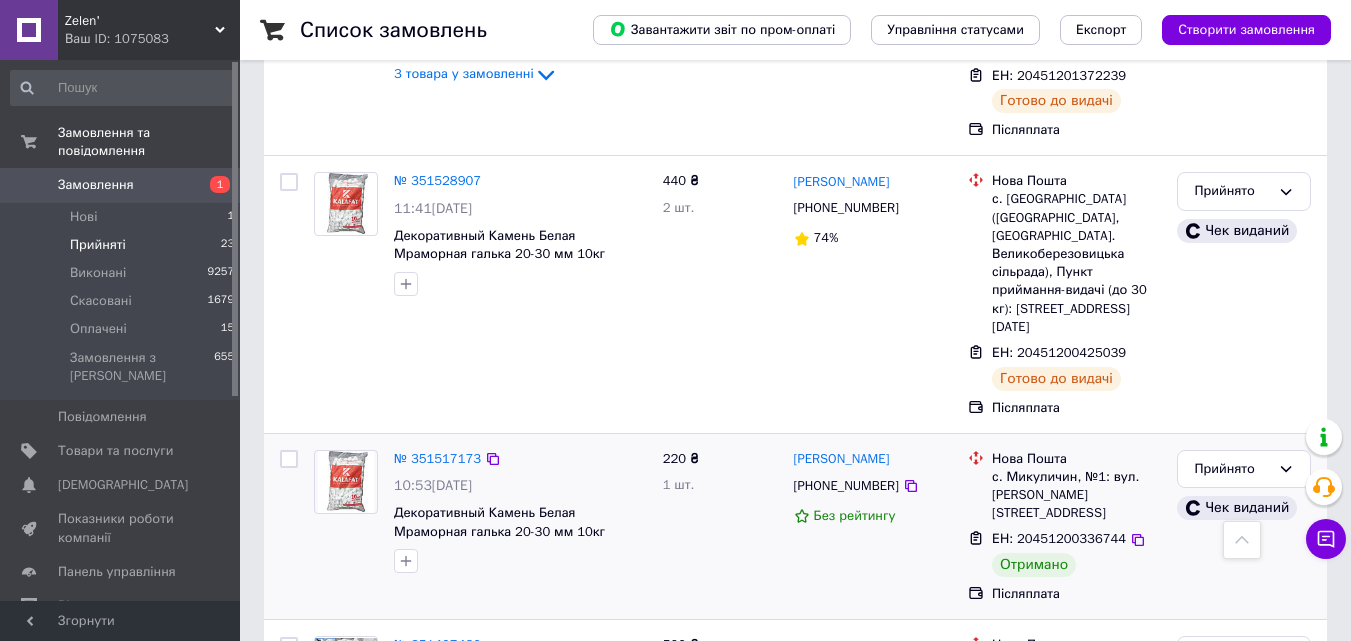 scroll, scrollTop: 2426, scrollLeft: 0, axis: vertical 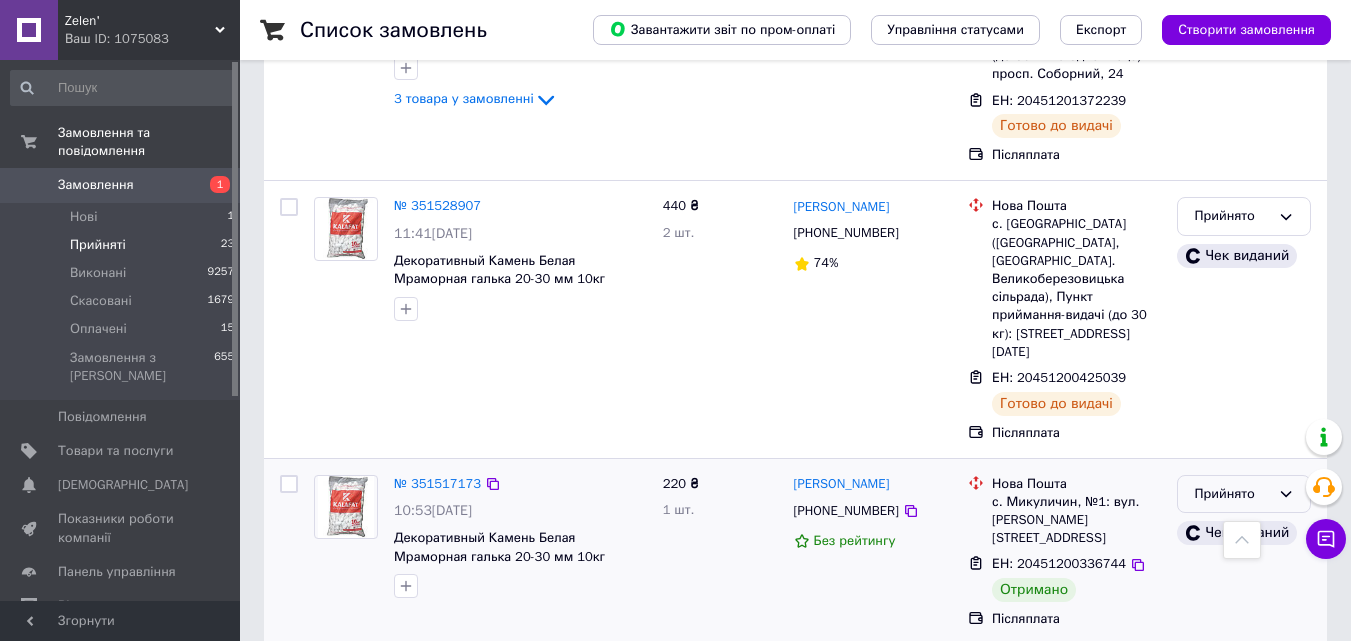 click on "Прийнято" at bounding box center (1232, 494) 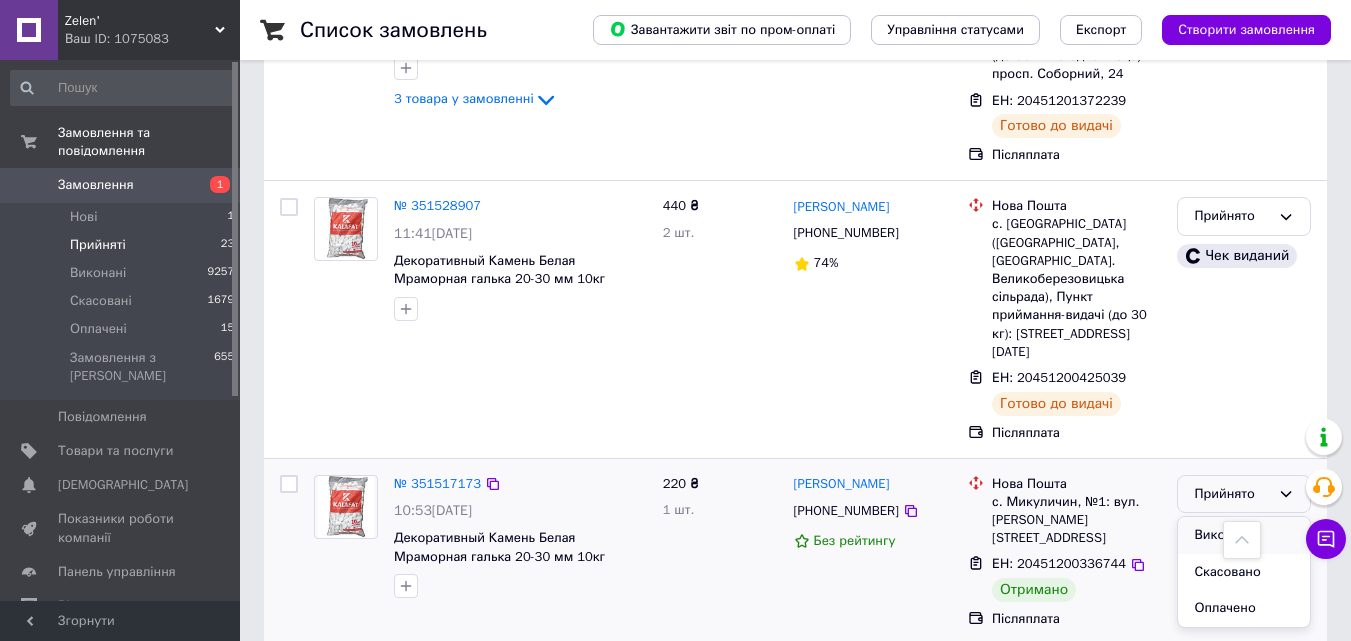 click on "Виконано" at bounding box center [1244, 535] 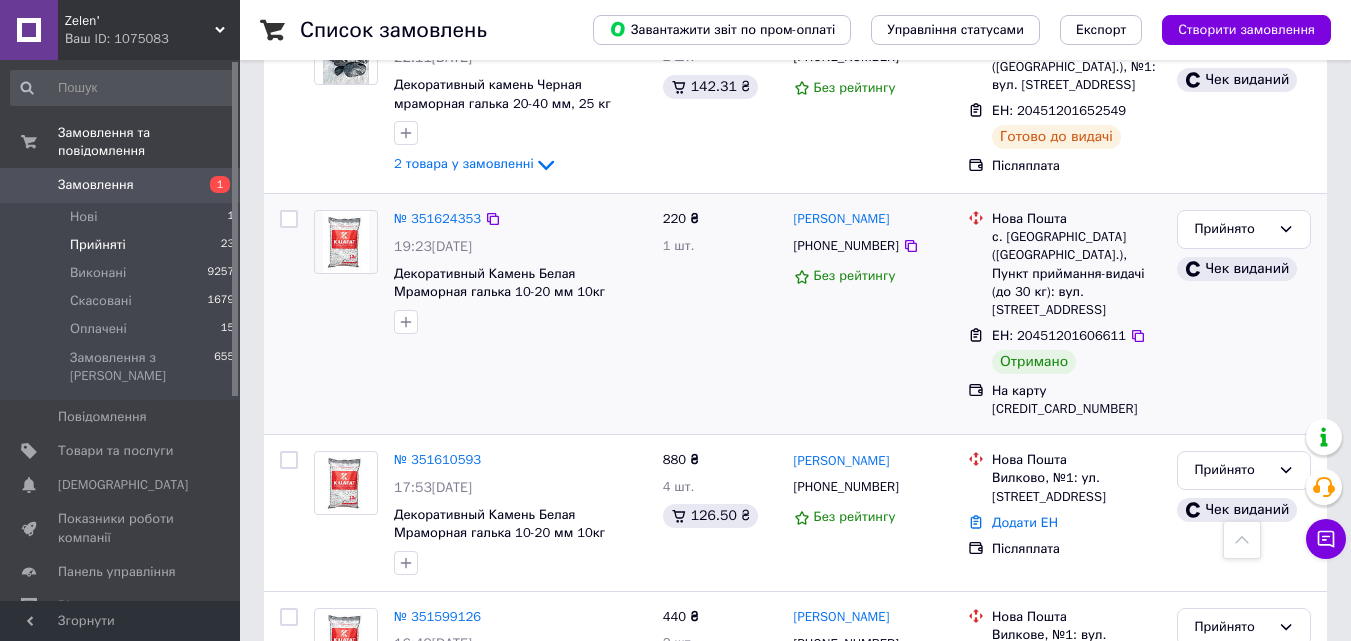 scroll, scrollTop: 1626, scrollLeft: 0, axis: vertical 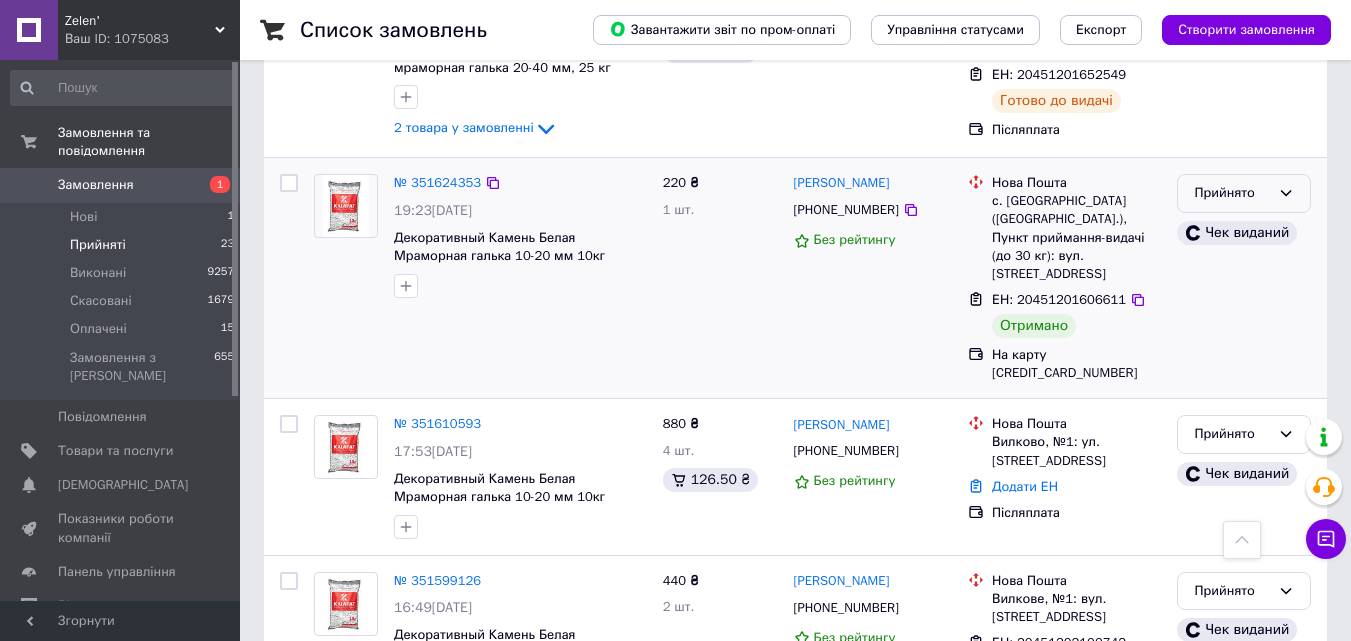 click on "Прийнято" at bounding box center (1244, 193) 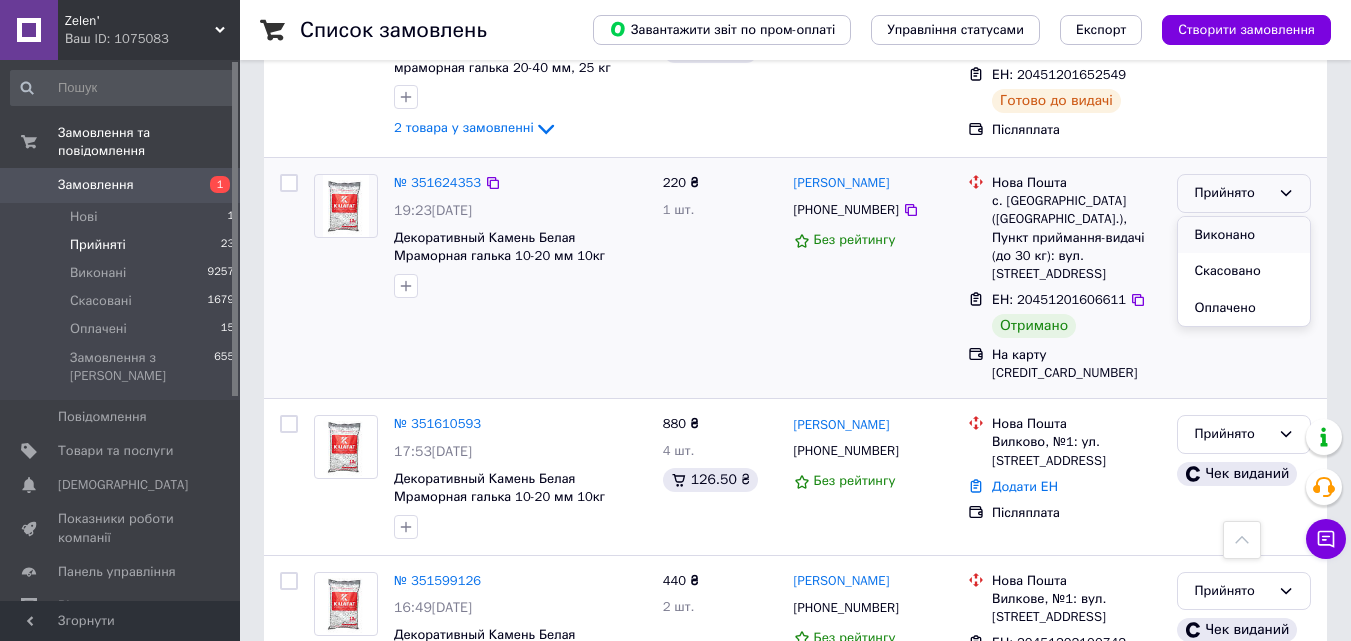 click on "Виконано" at bounding box center [1244, 235] 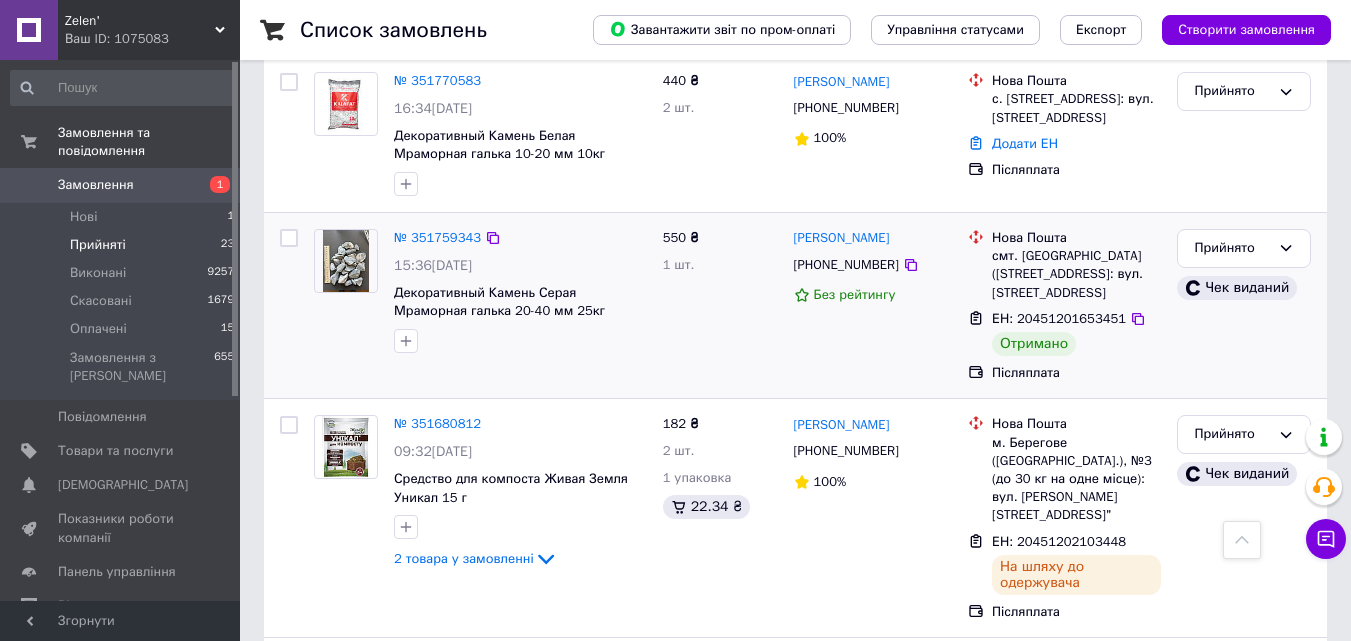 scroll, scrollTop: 926, scrollLeft: 0, axis: vertical 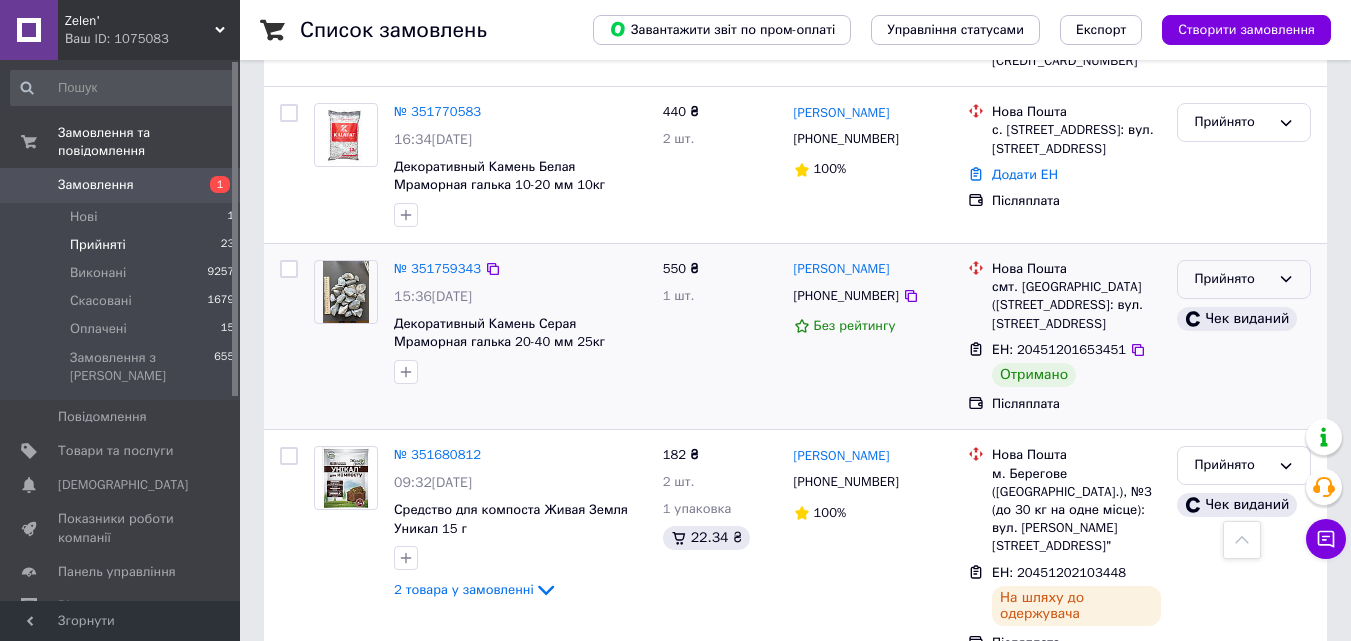 click on "Прийнято" at bounding box center (1244, 279) 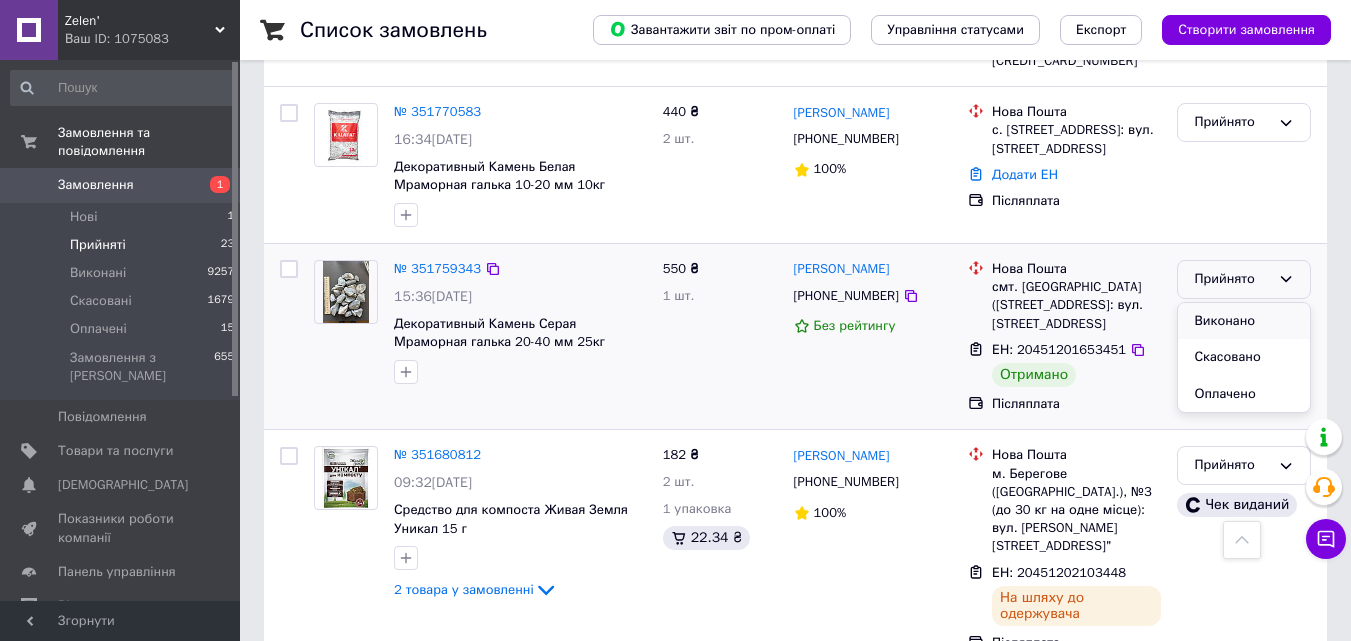 click on "Виконано" at bounding box center (1244, 321) 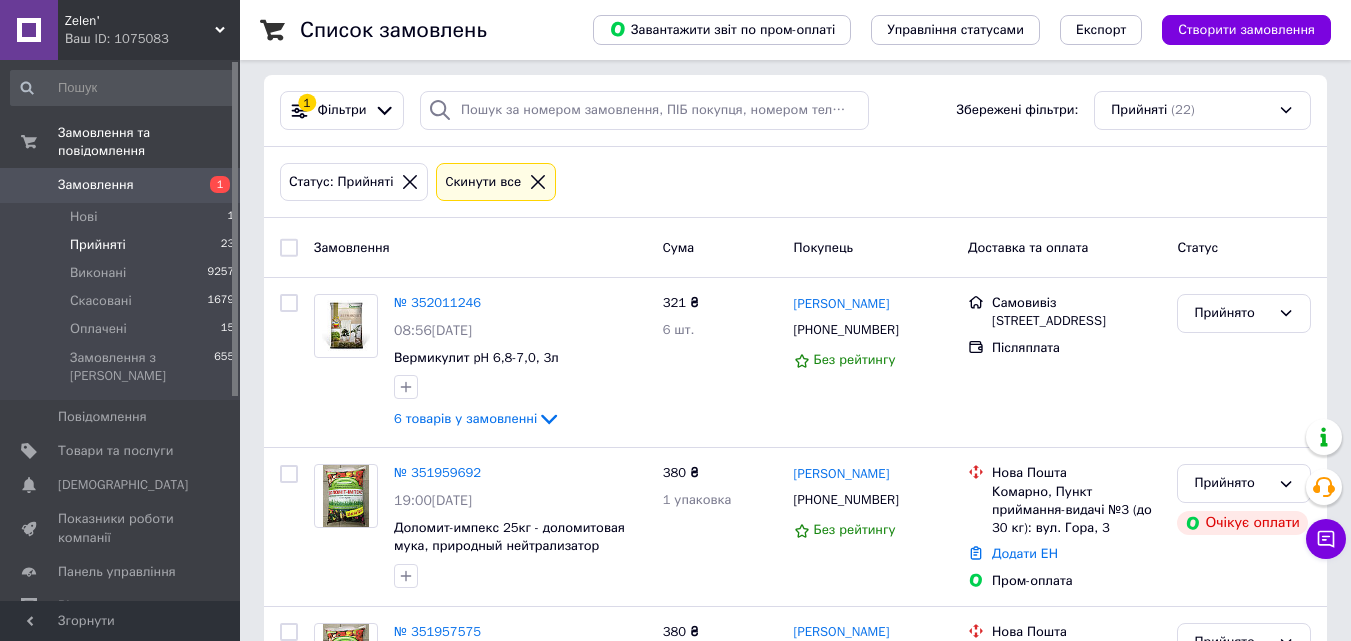scroll, scrollTop: 0, scrollLeft: 0, axis: both 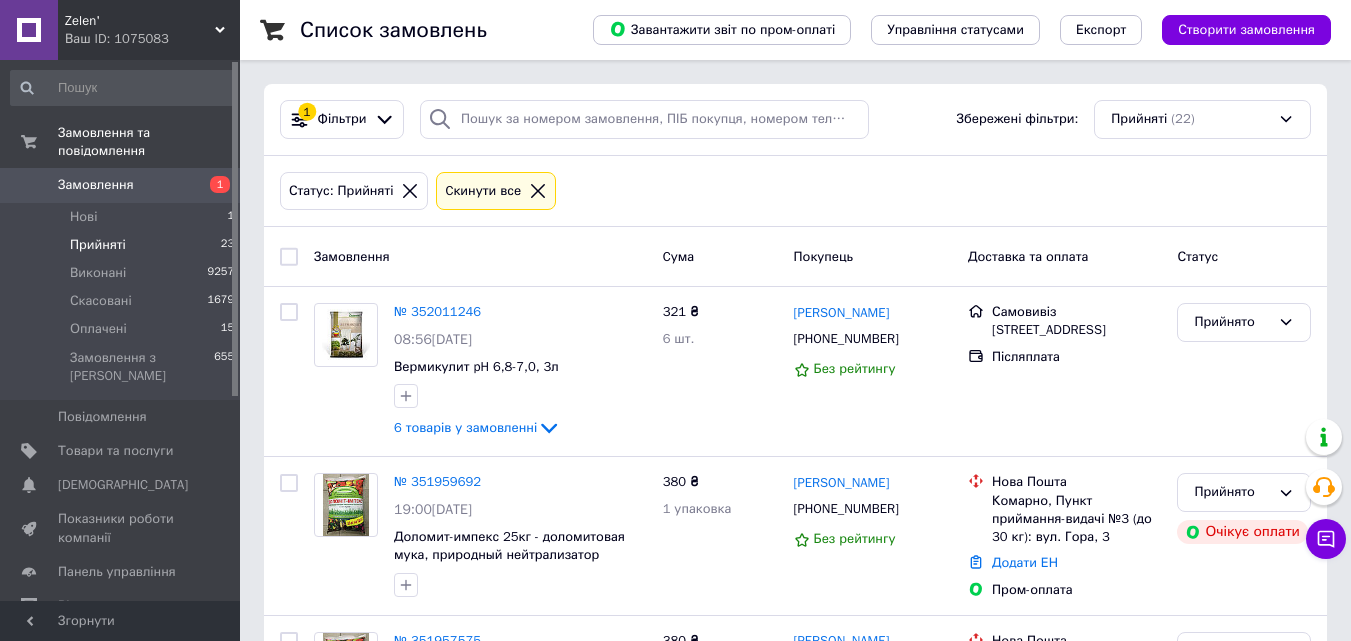 click on "Замовлення 1" at bounding box center [123, 185] 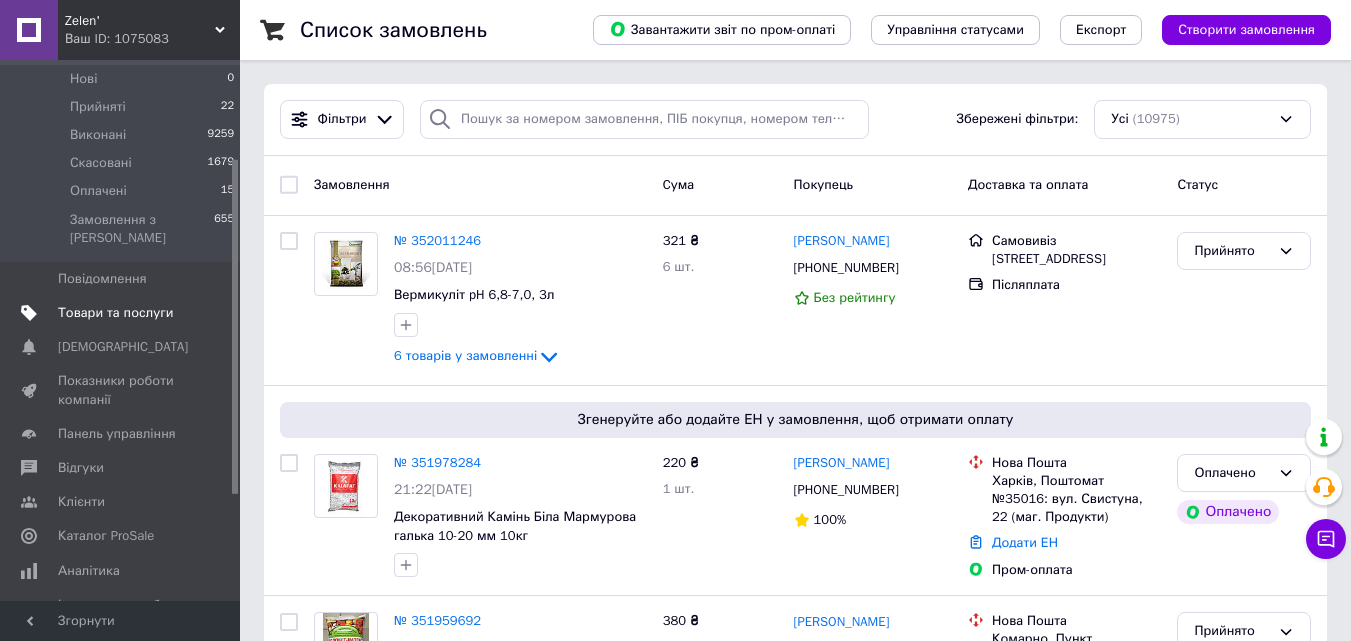 scroll, scrollTop: 0, scrollLeft: 0, axis: both 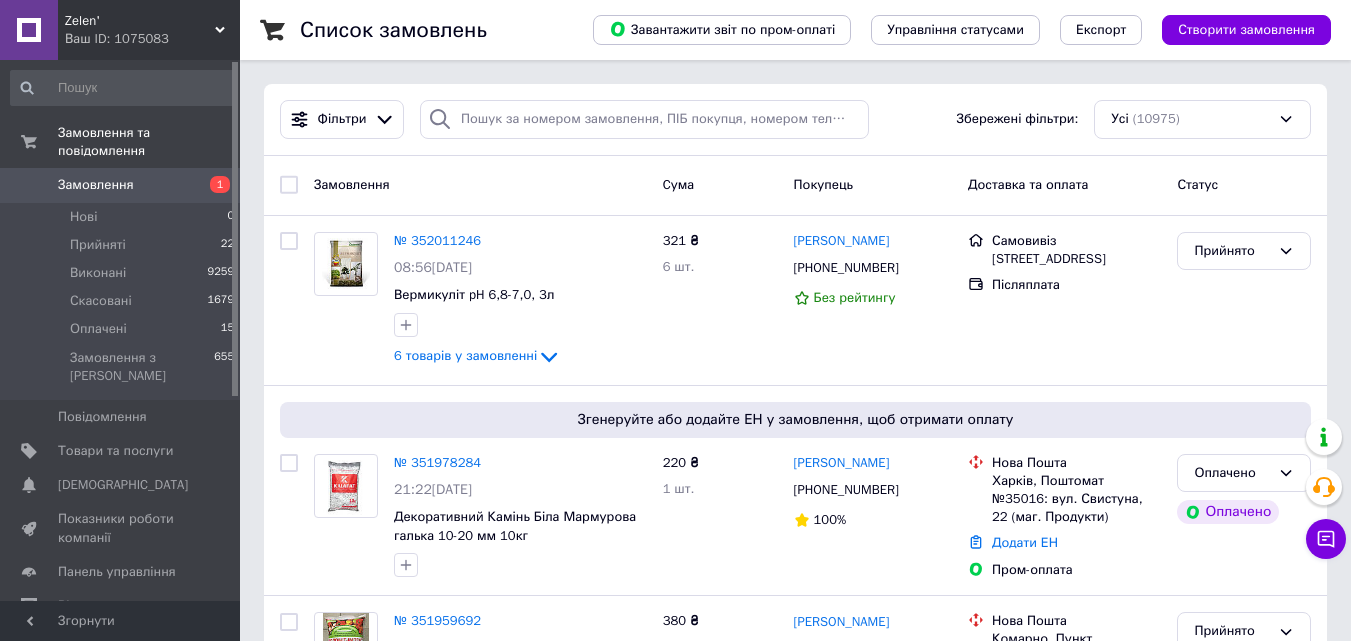 click on "1" at bounding box center (212, 185) 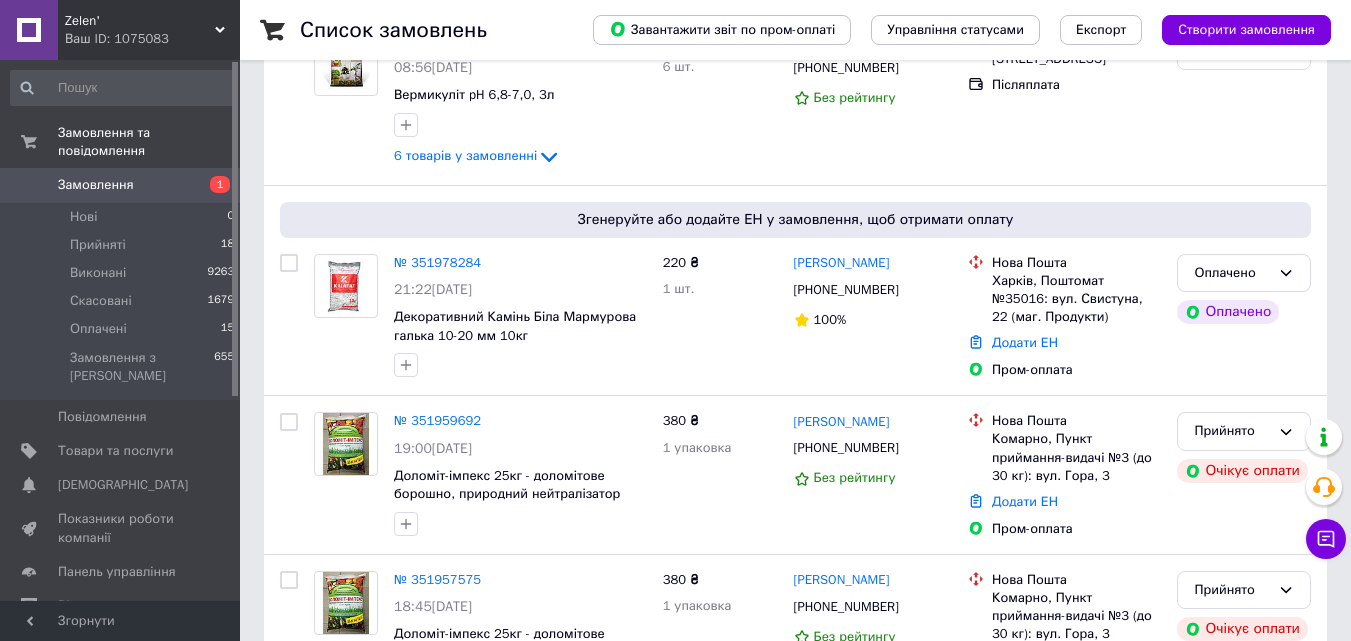 scroll, scrollTop: 0, scrollLeft: 0, axis: both 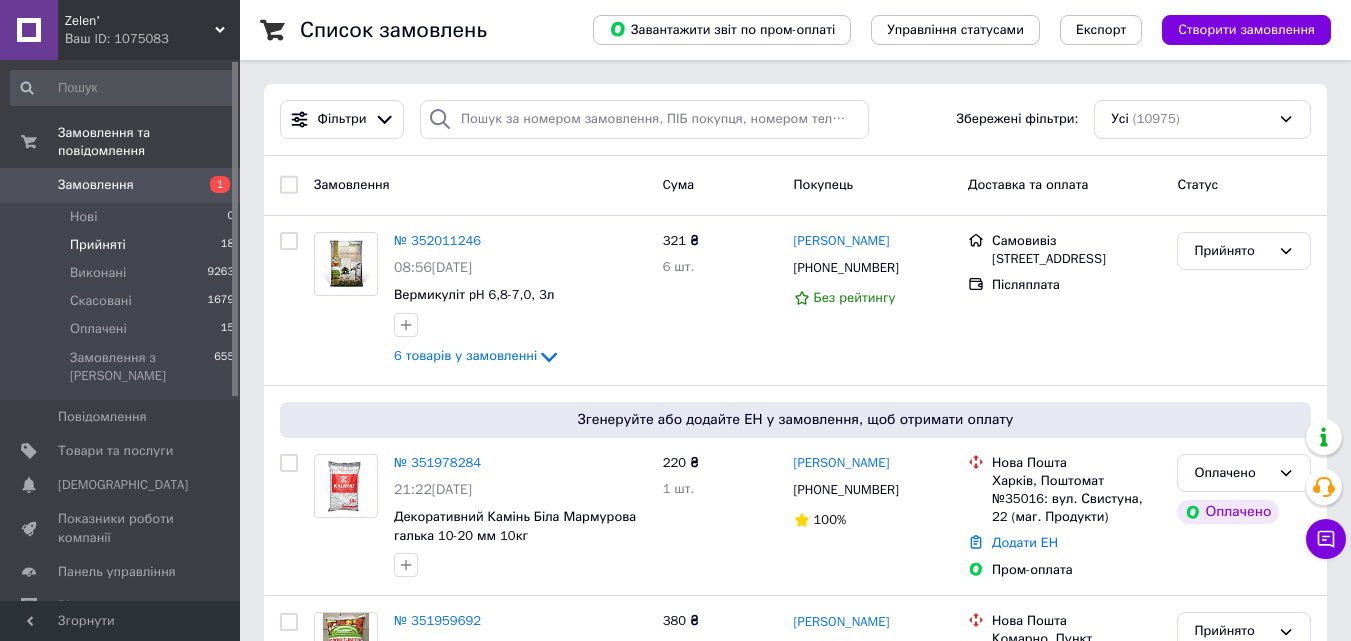 click on "Прийняті 18" at bounding box center [123, 245] 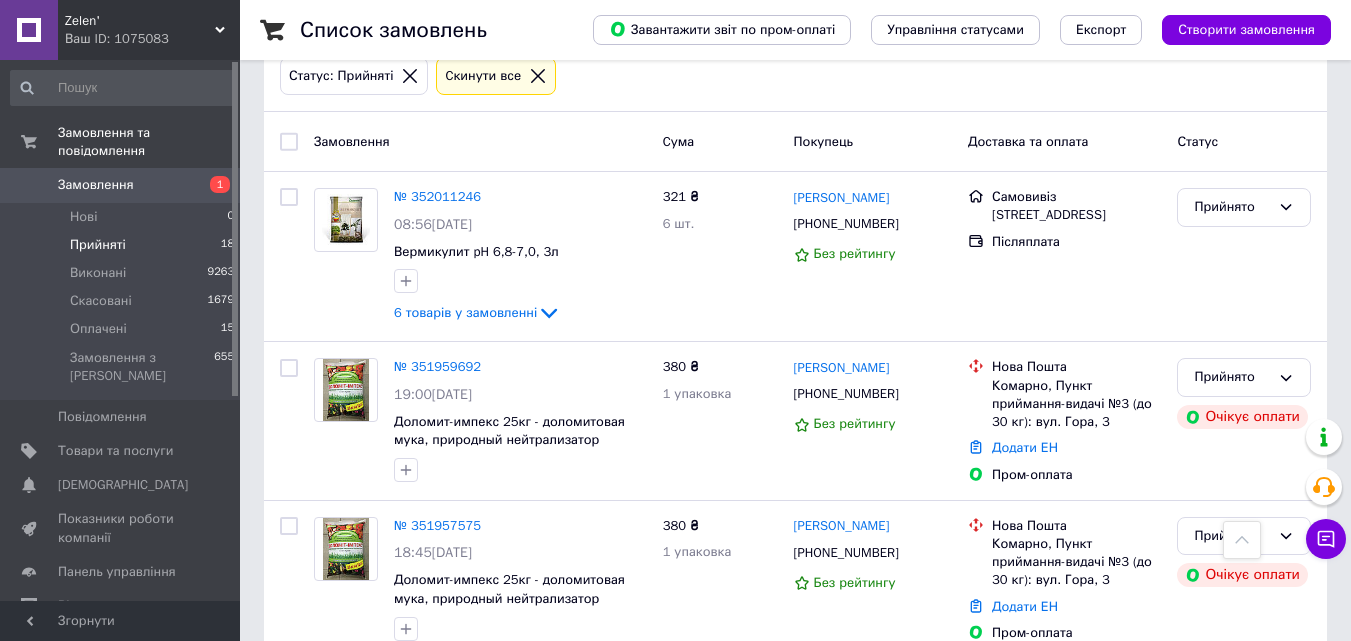 scroll, scrollTop: 108, scrollLeft: 0, axis: vertical 